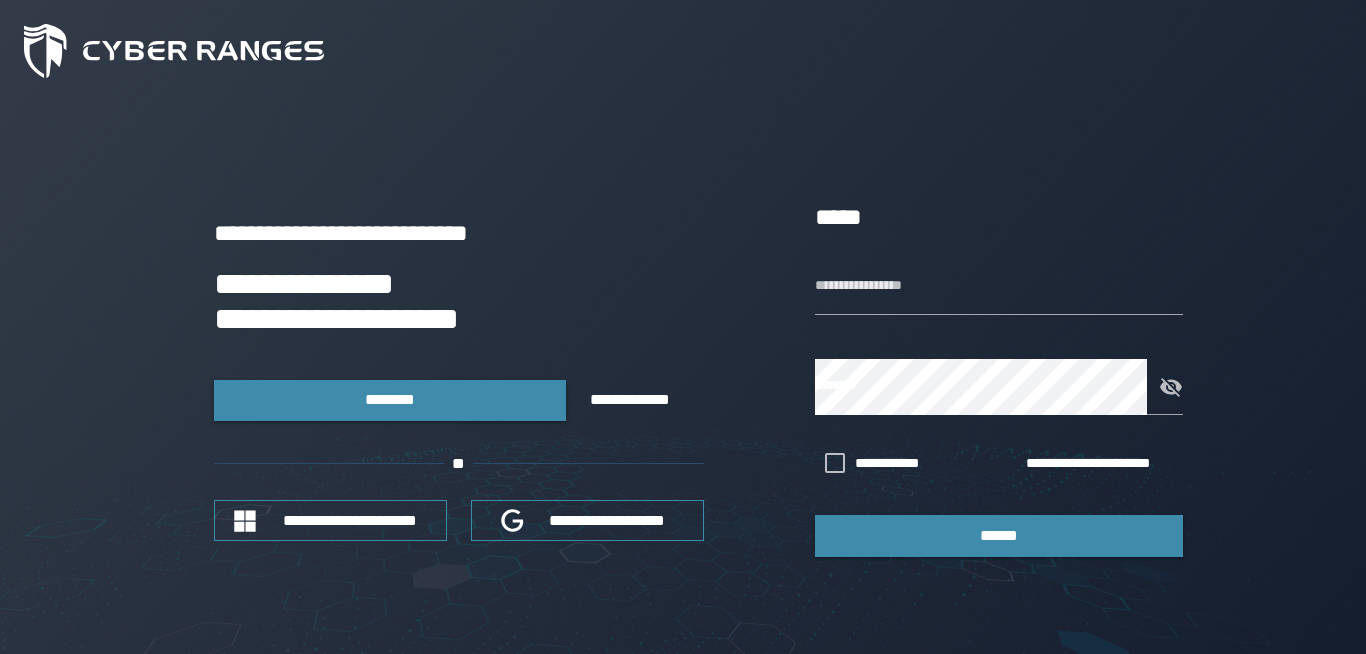 scroll, scrollTop: 0, scrollLeft: 0, axis: both 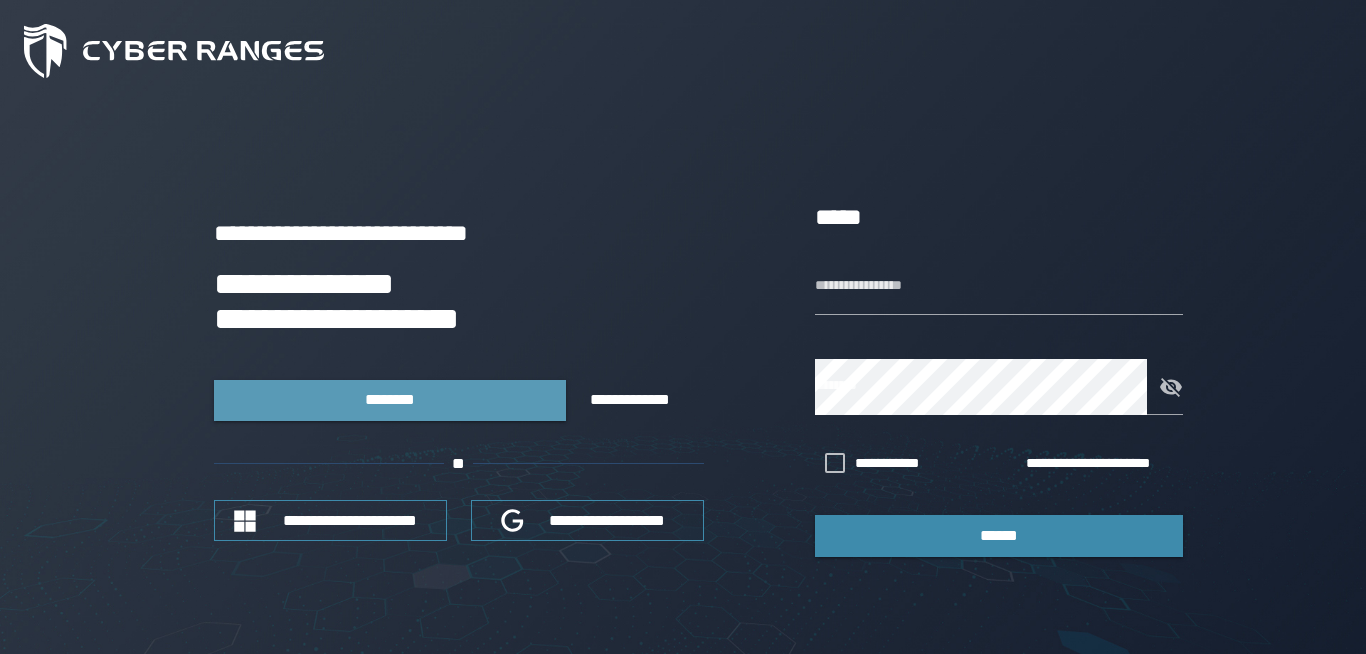 click on "********" at bounding box center (390, 400) 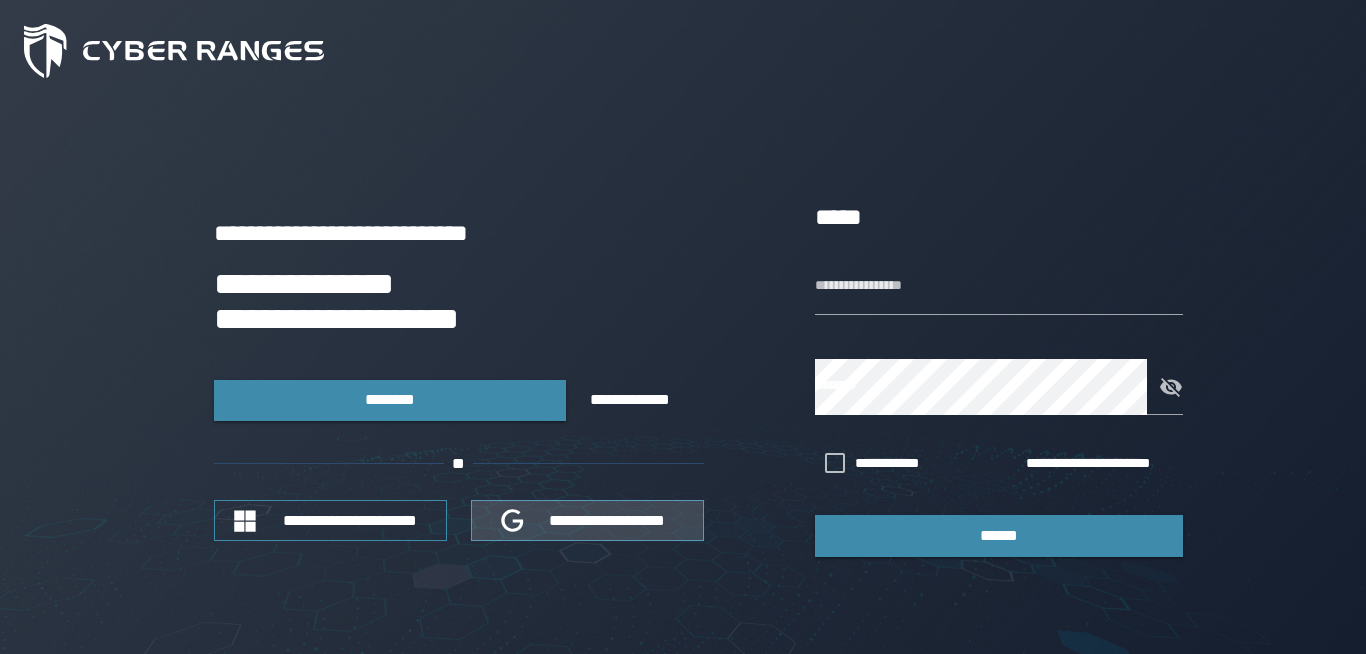 click on "**********" at bounding box center (608, 520) 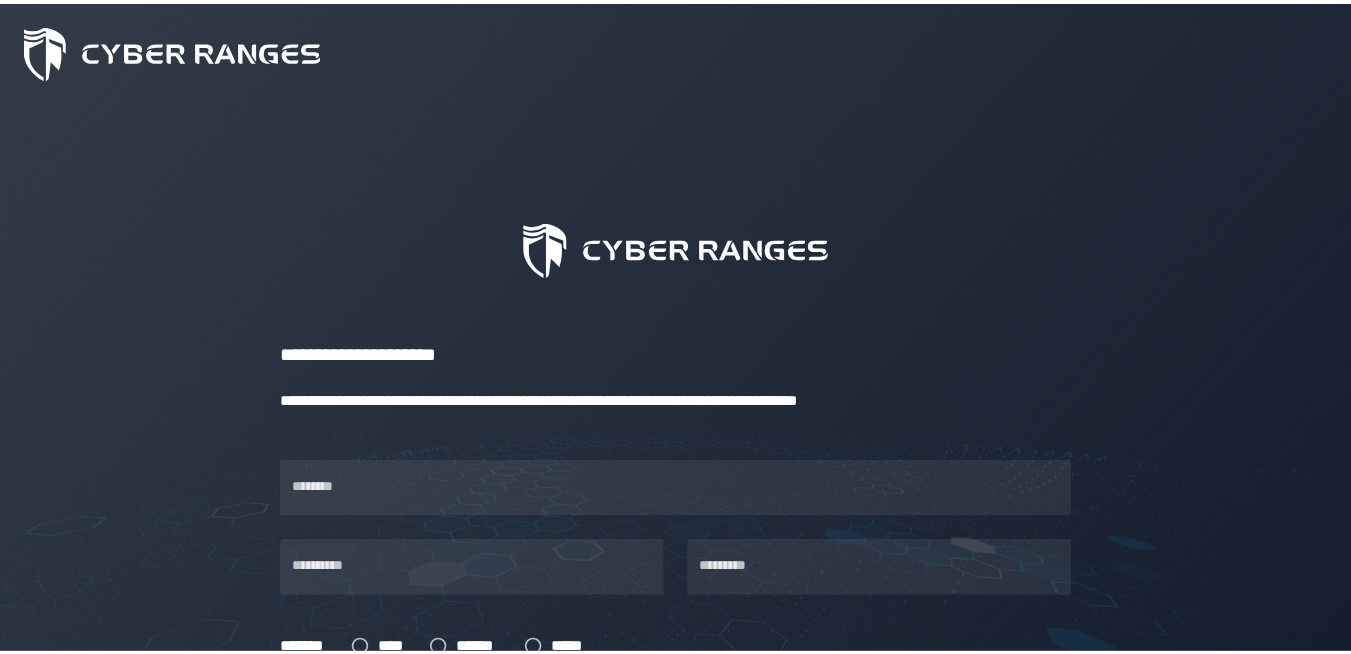 scroll, scrollTop: 0, scrollLeft: 0, axis: both 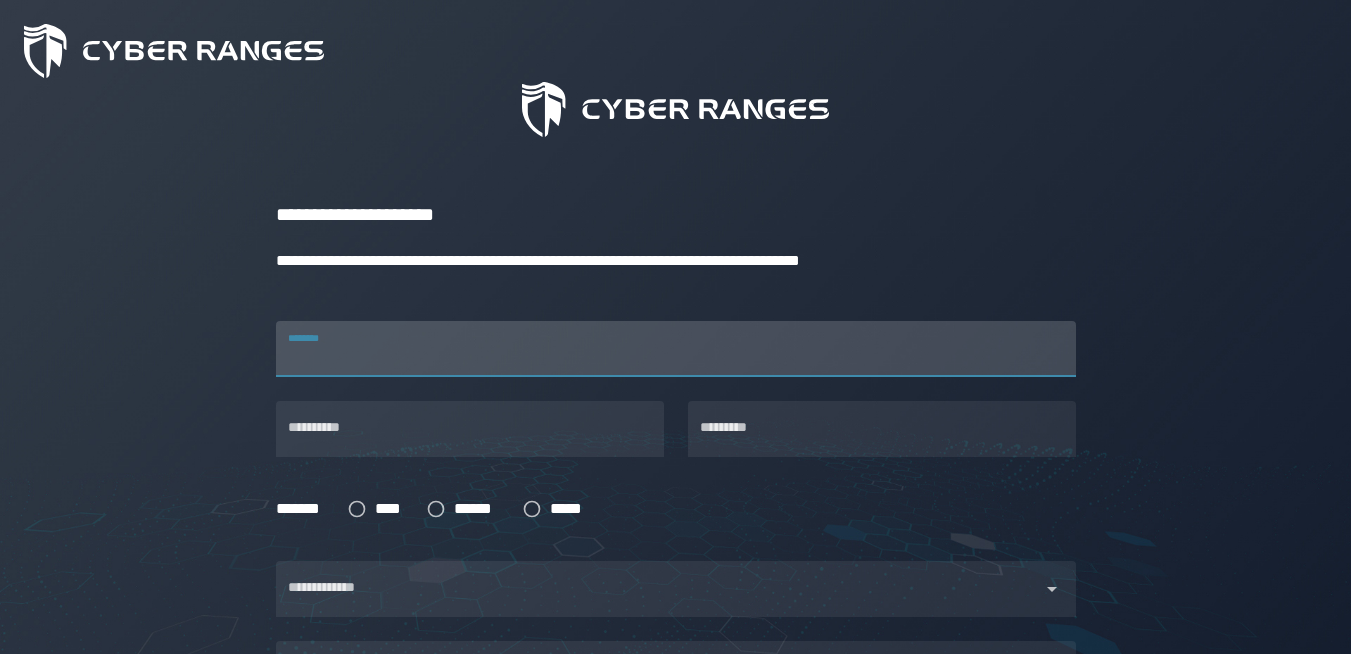 click on "********" at bounding box center (676, 349) 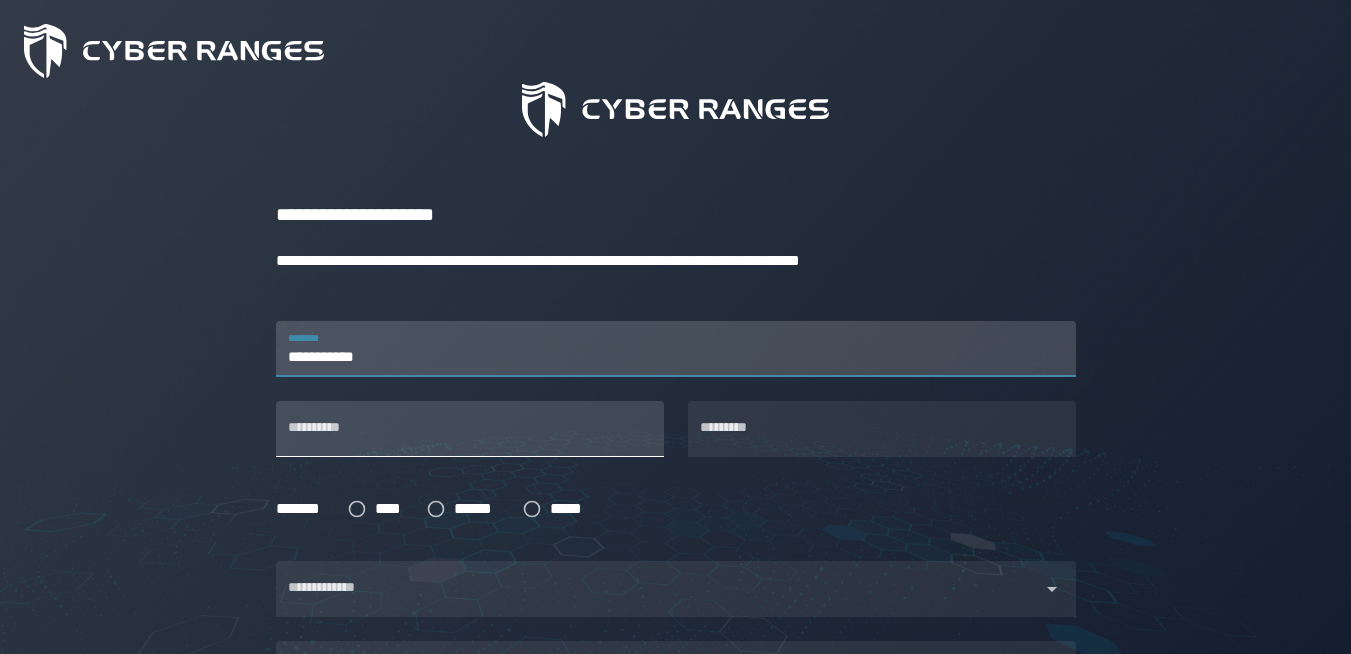 click on "**********" at bounding box center [470, 429] 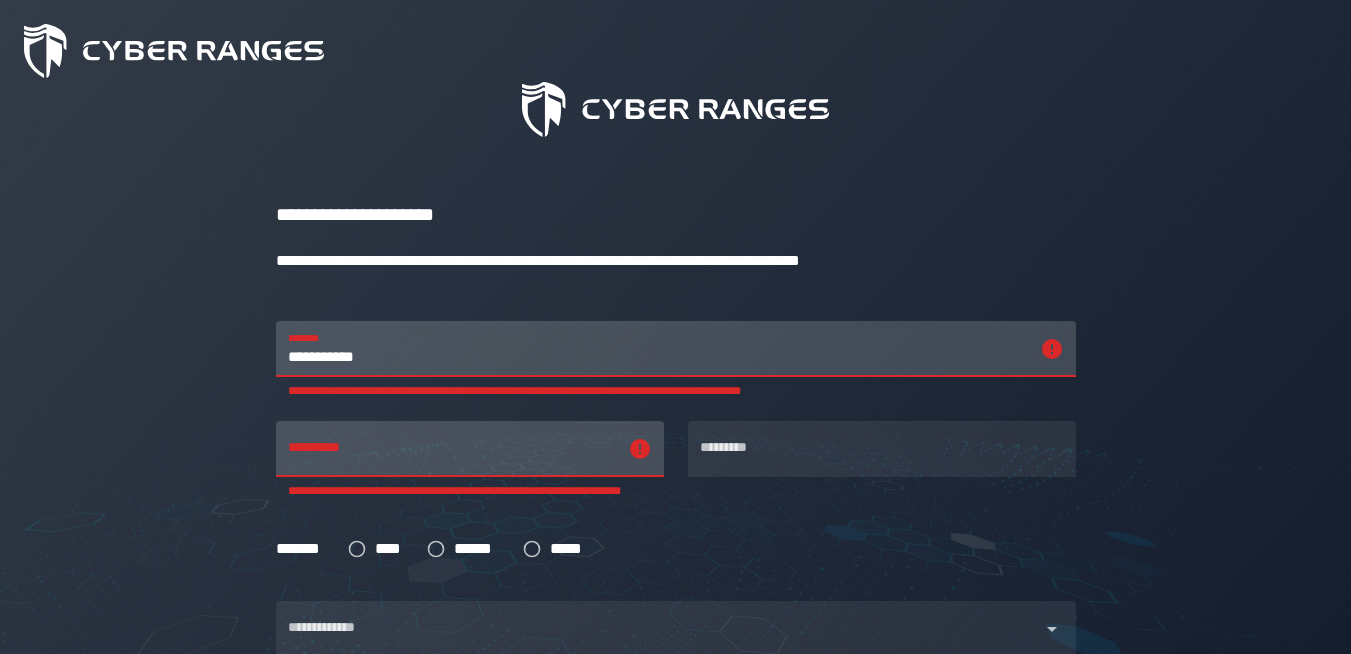 click on "**********" at bounding box center (658, 349) 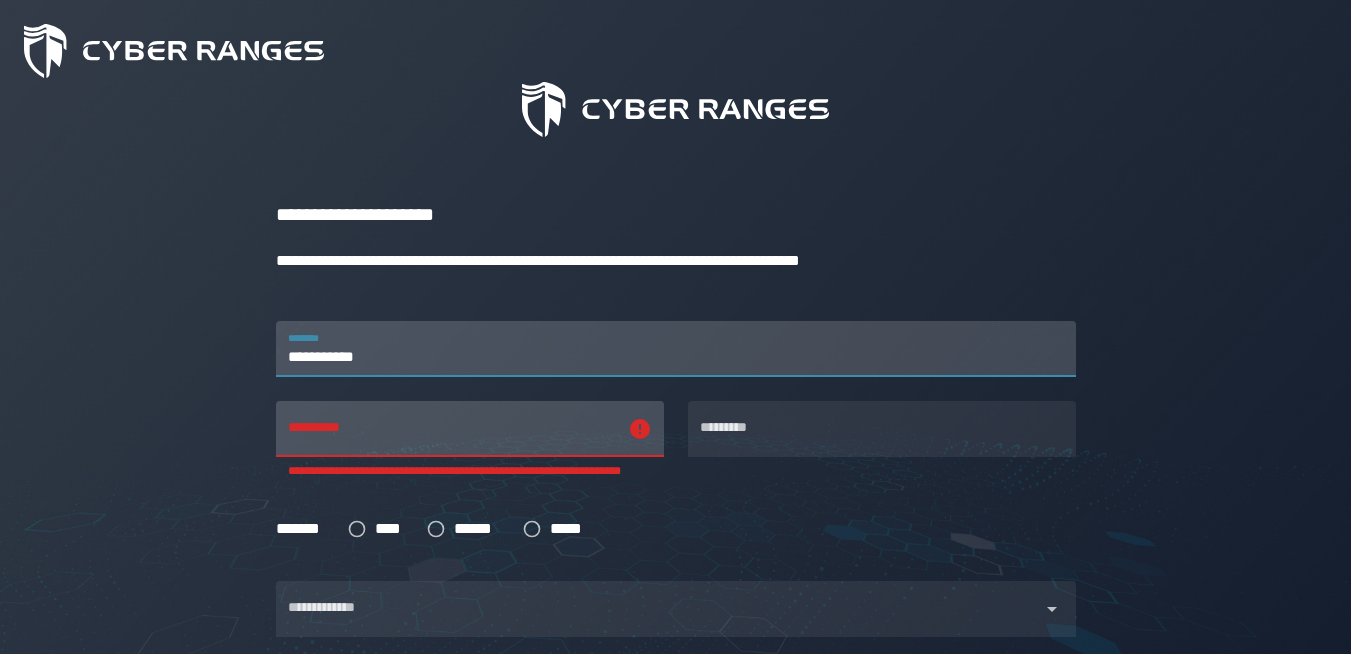 type on "**********" 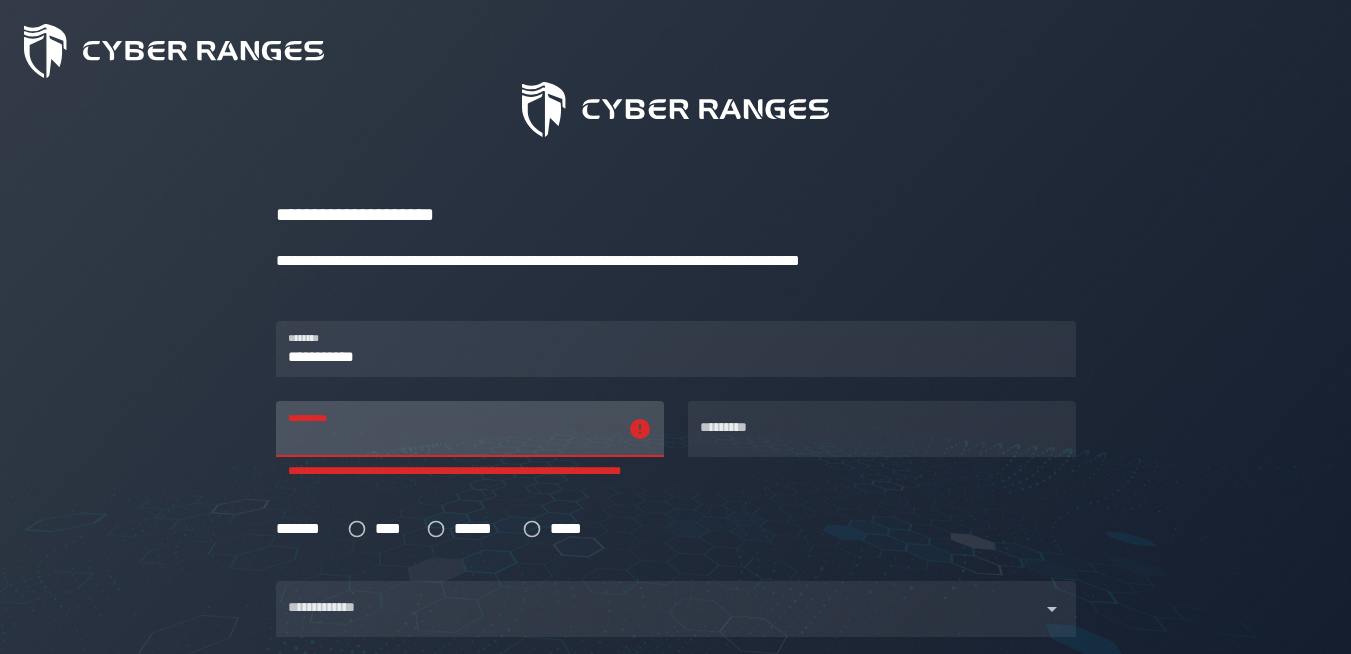type on "********" 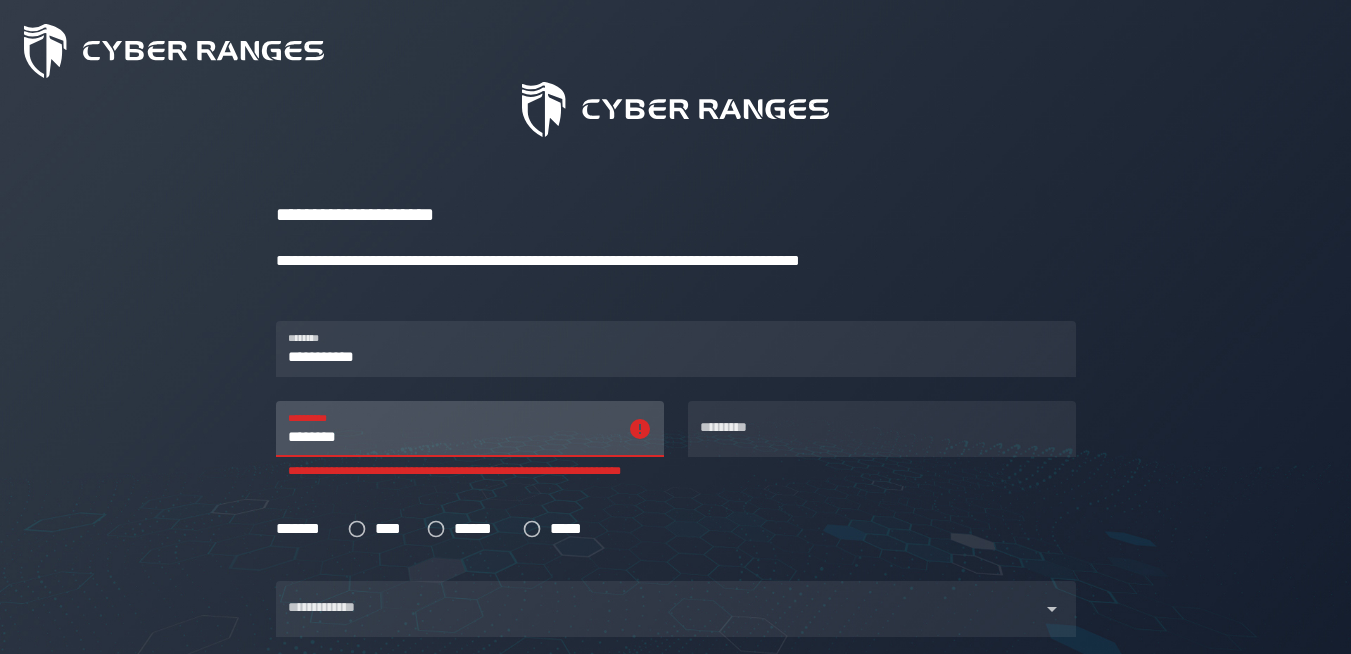 type on "***" 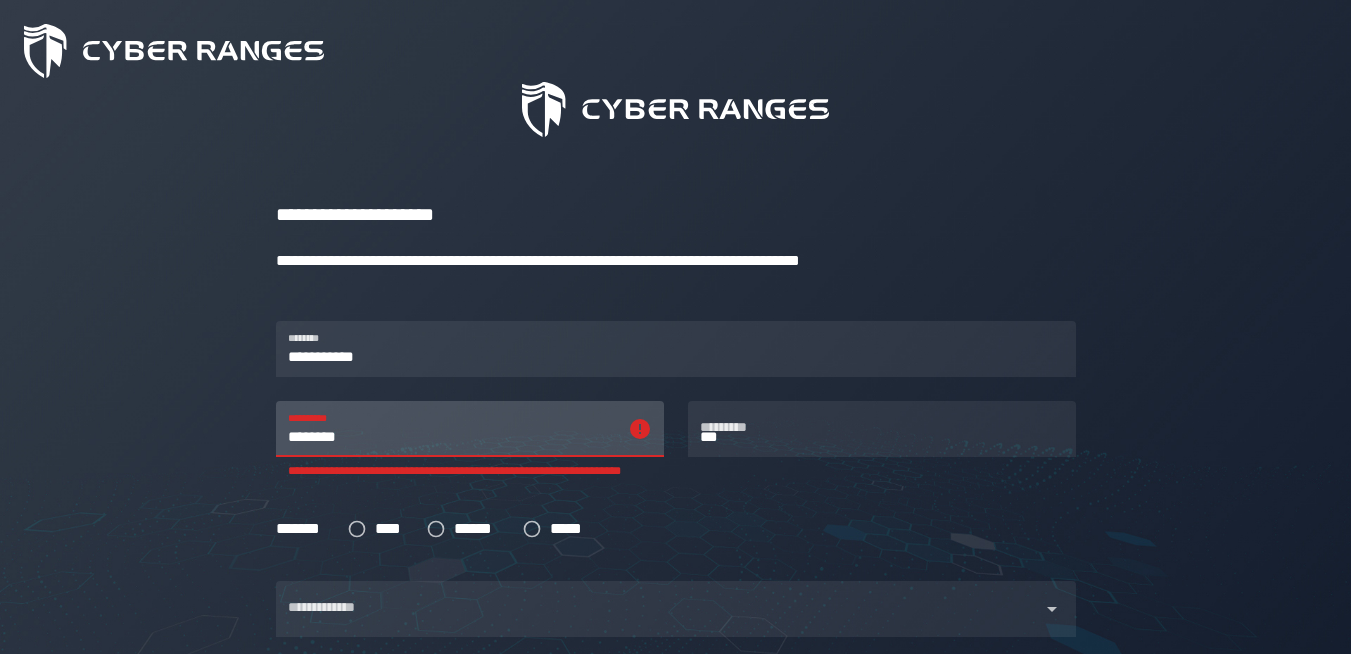 type on "*****" 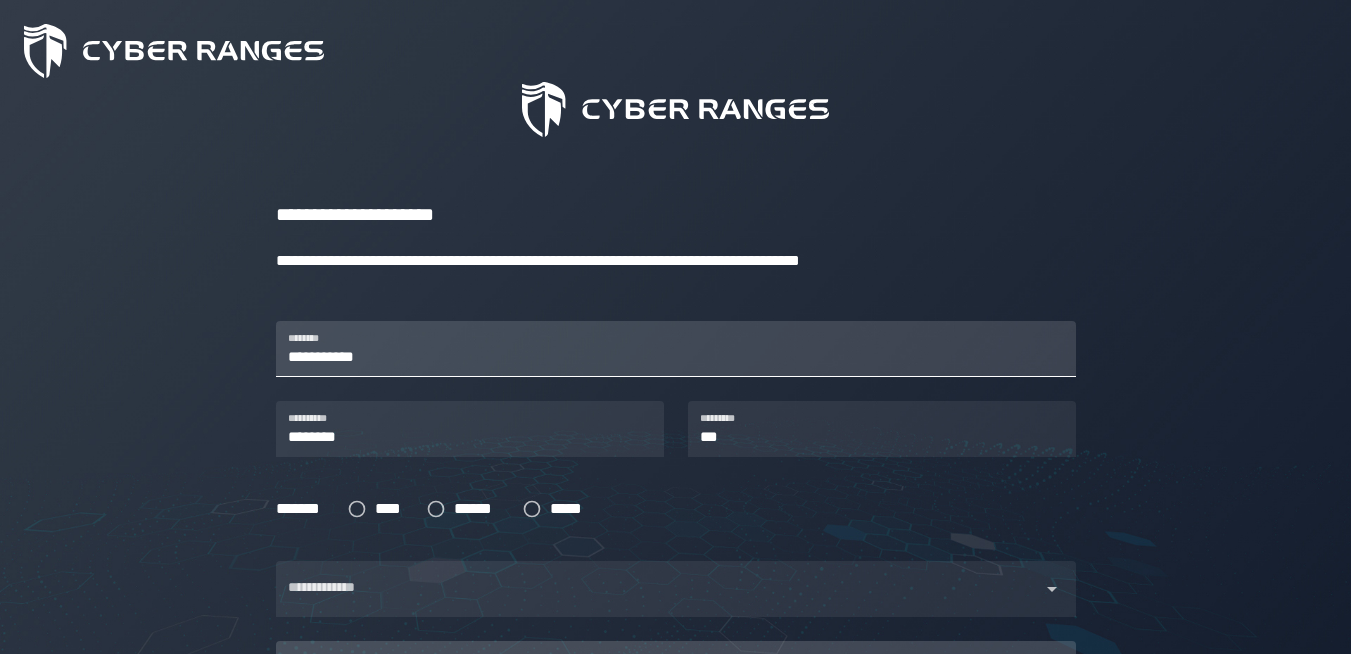 type on "*****" 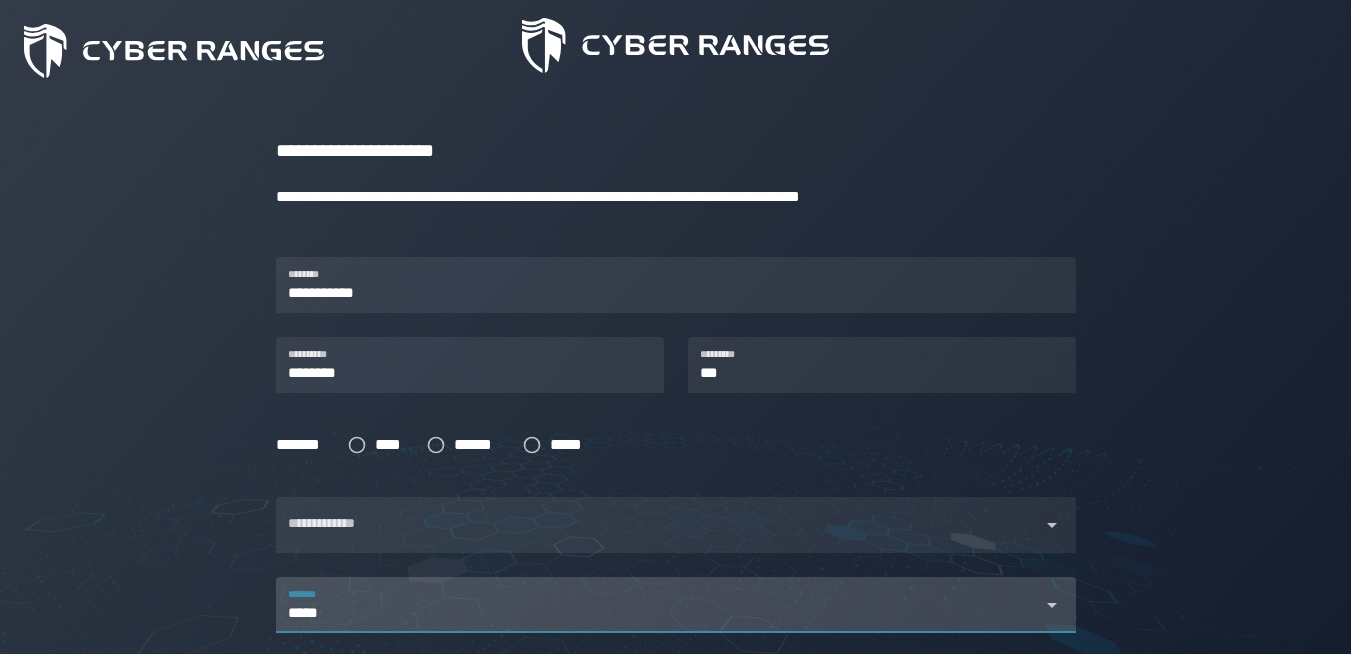 scroll, scrollTop: 211, scrollLeft: 0, axis: vertical 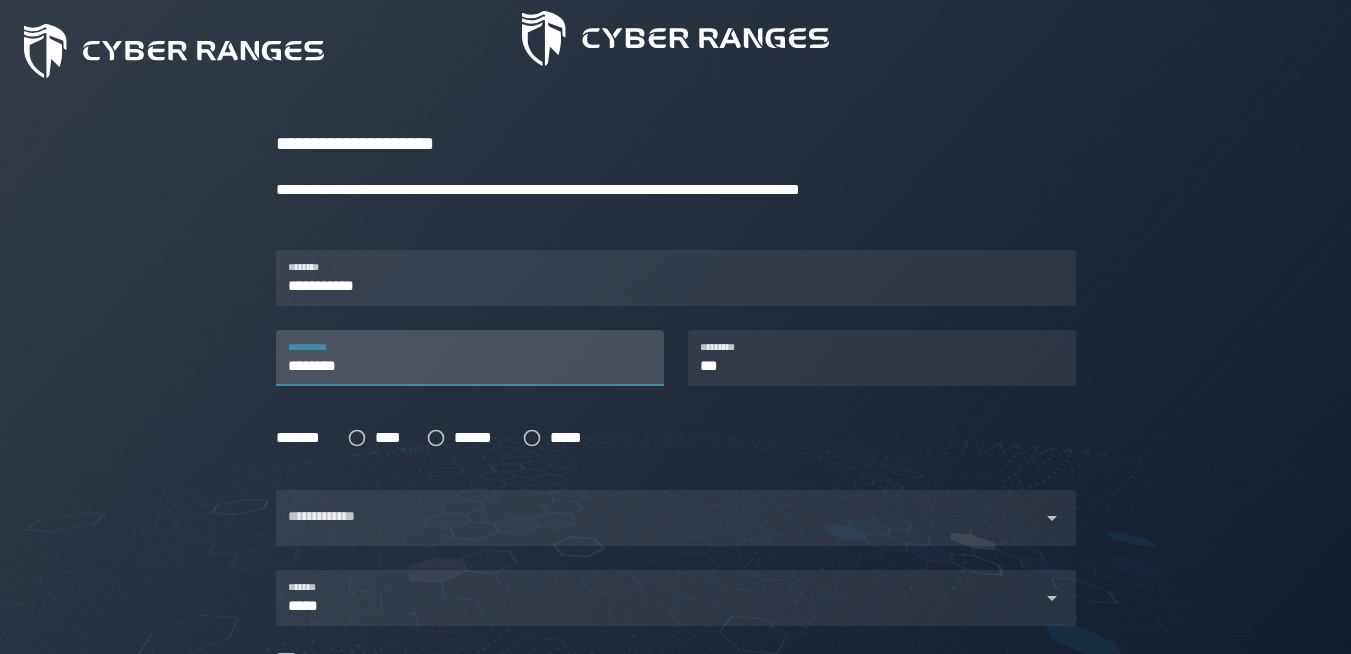 click on "********" at bounding box center [470, 358] 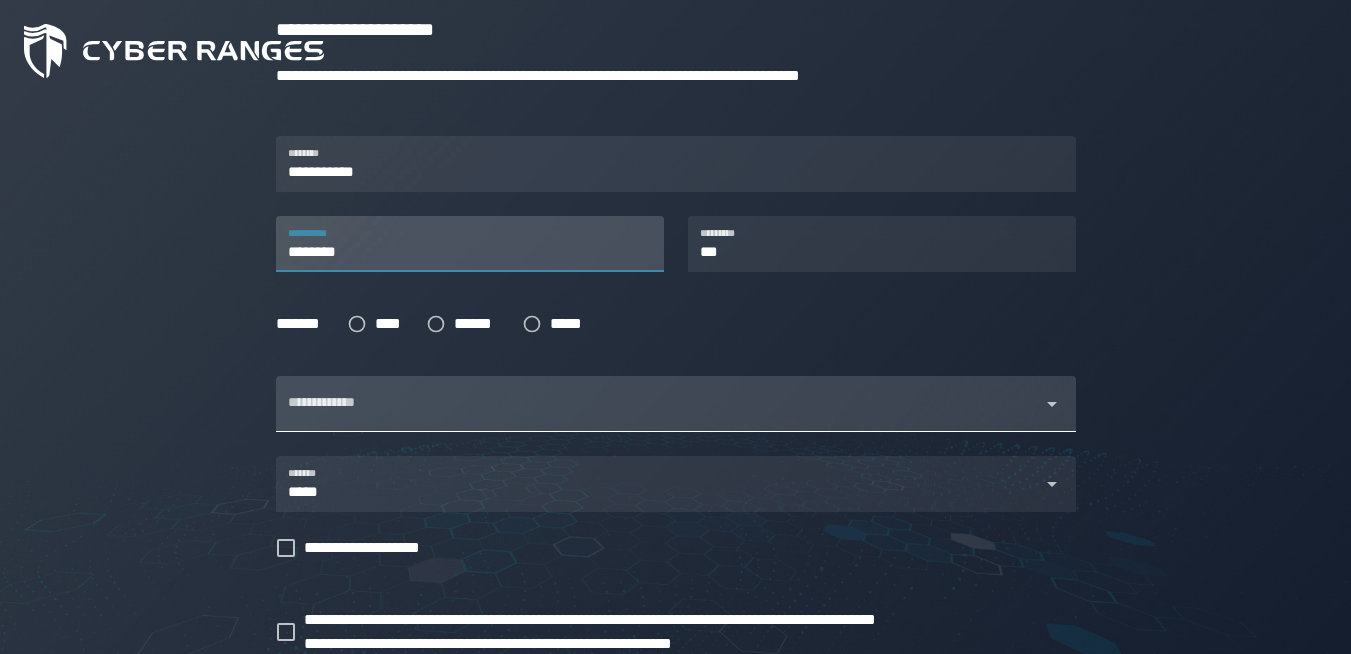 scroll, scrollTop: 340, scrollLeft: 0, axis: vertical 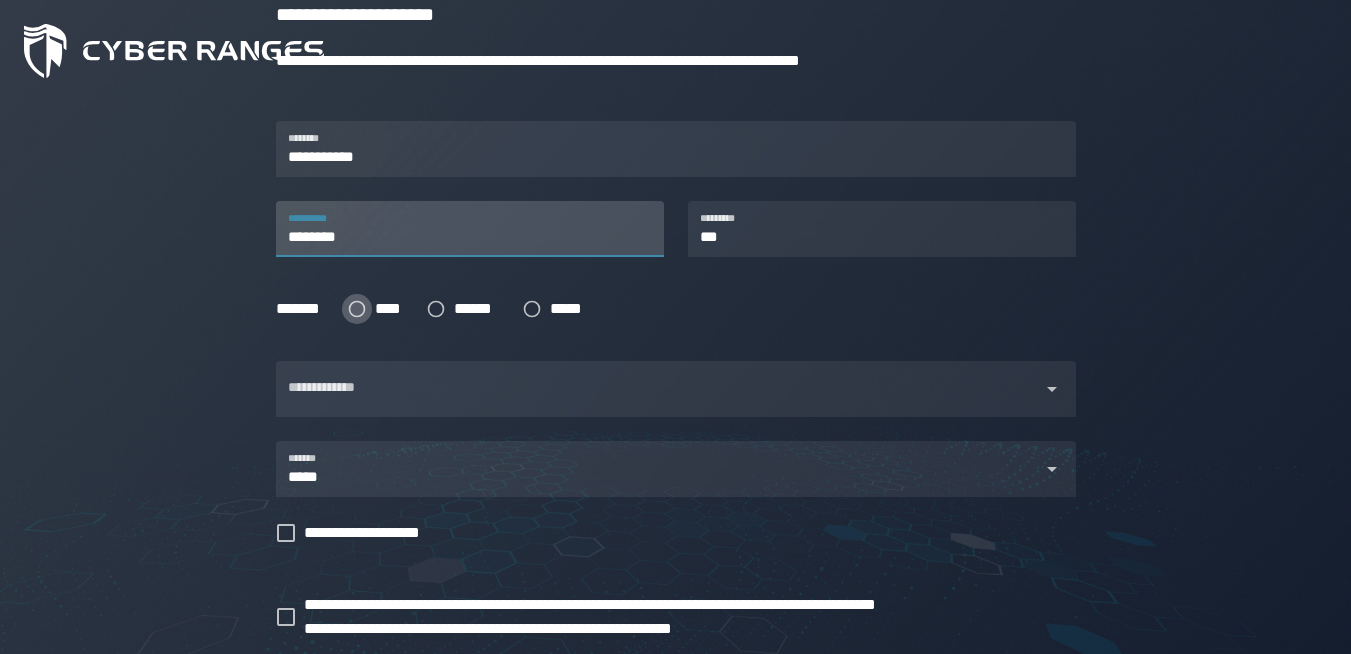 click on "****" at bounding box center (388, 309) 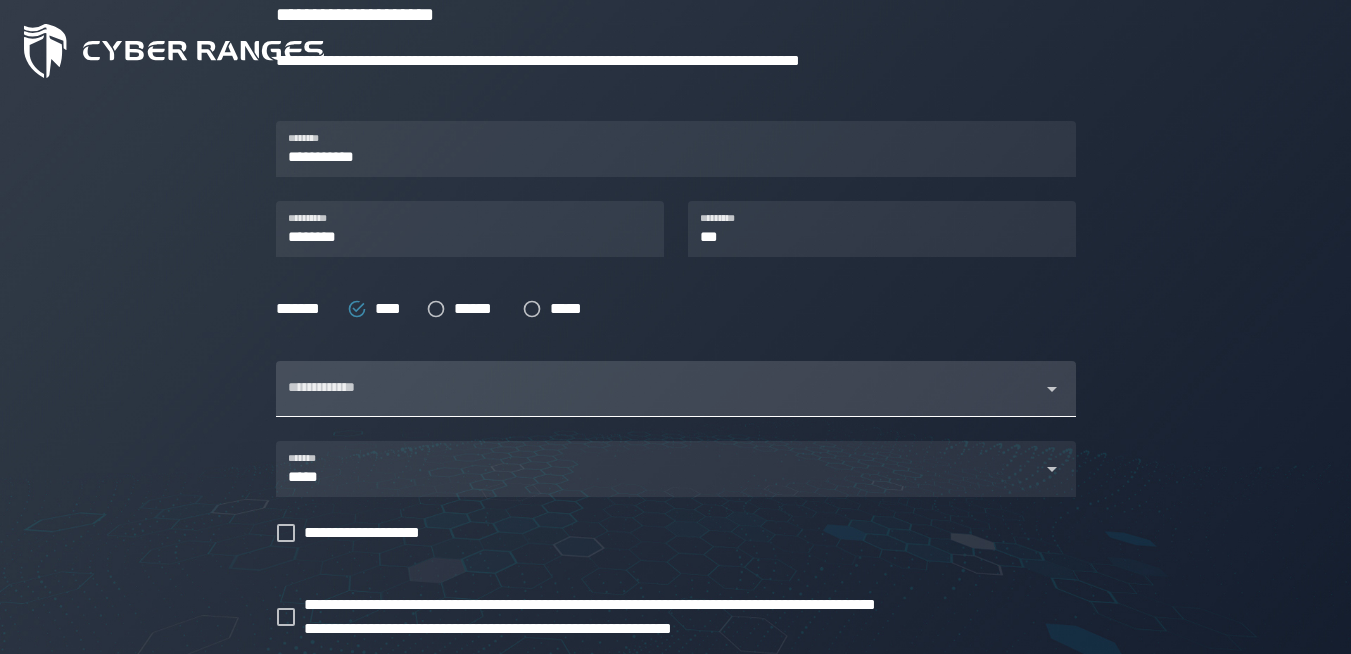 click at bounding box center (658, 401) 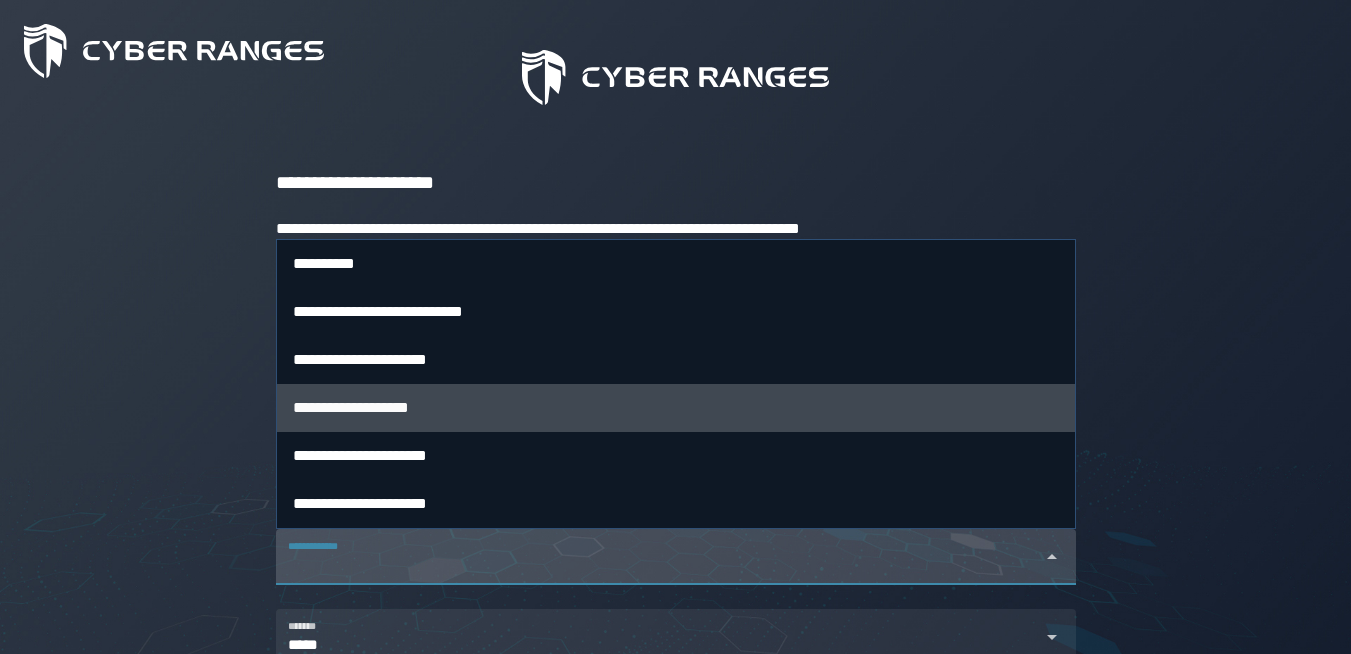 scroll, scrollTop: 177, scrollLeft: 0, axis: vertical 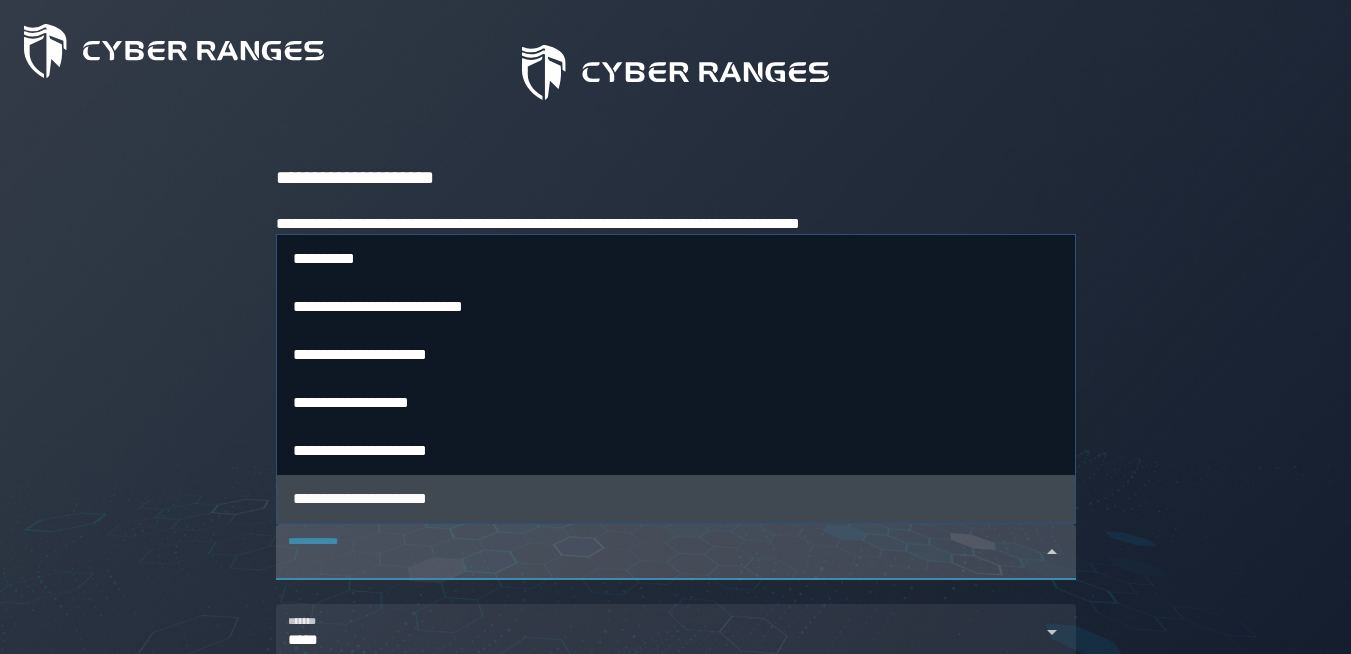 click on "**********" at bounding box center (360, 498) 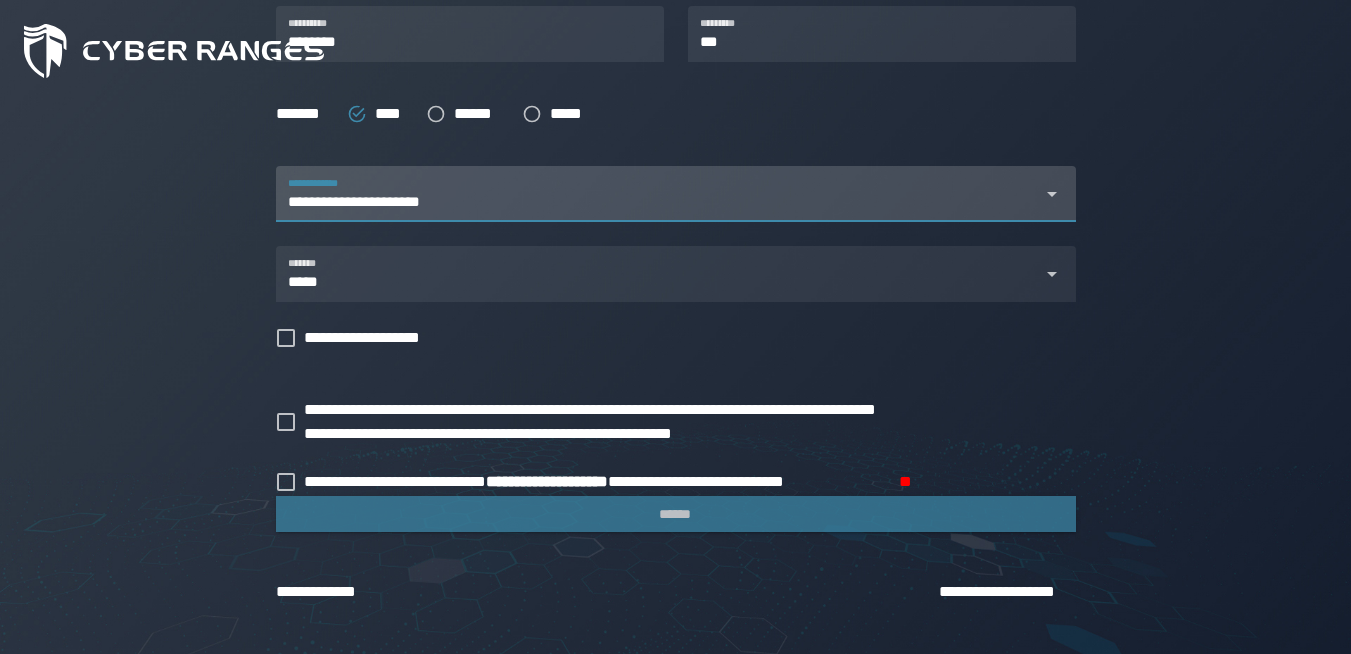 scroll, scrollTop: 583, scrollLeft: 0, axis: vertical 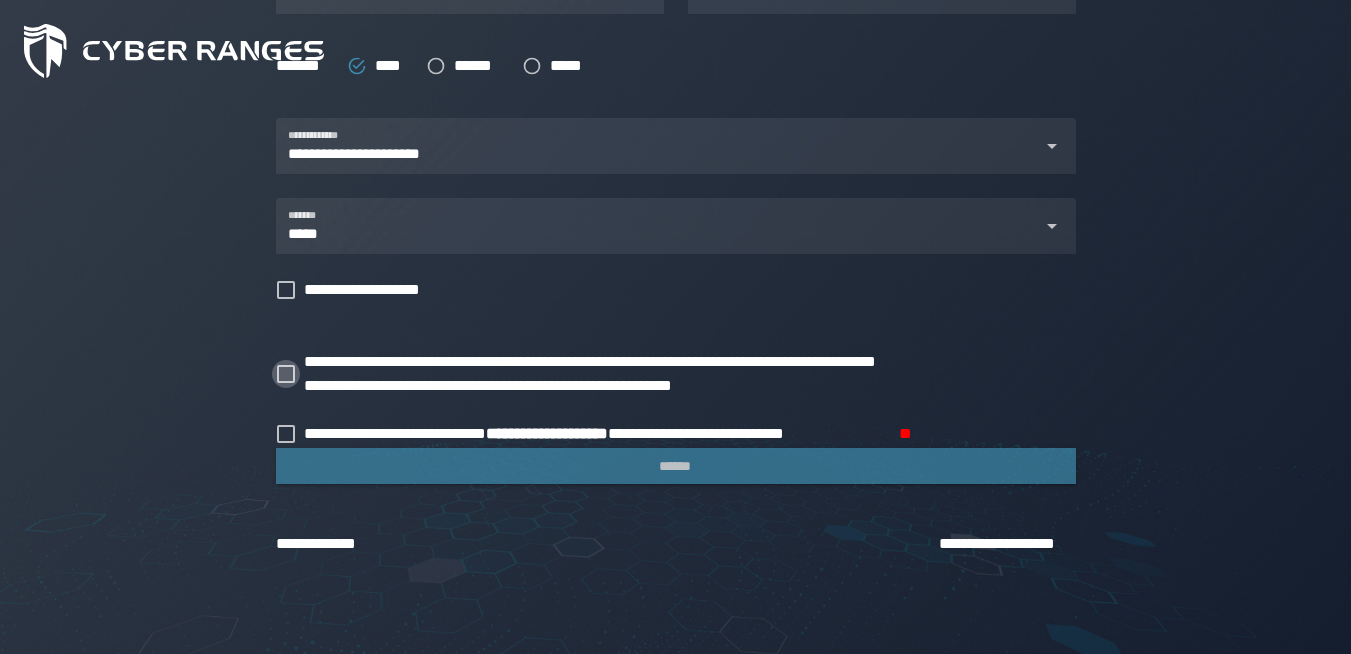 click on "**********" at bounding box center (639, 374) 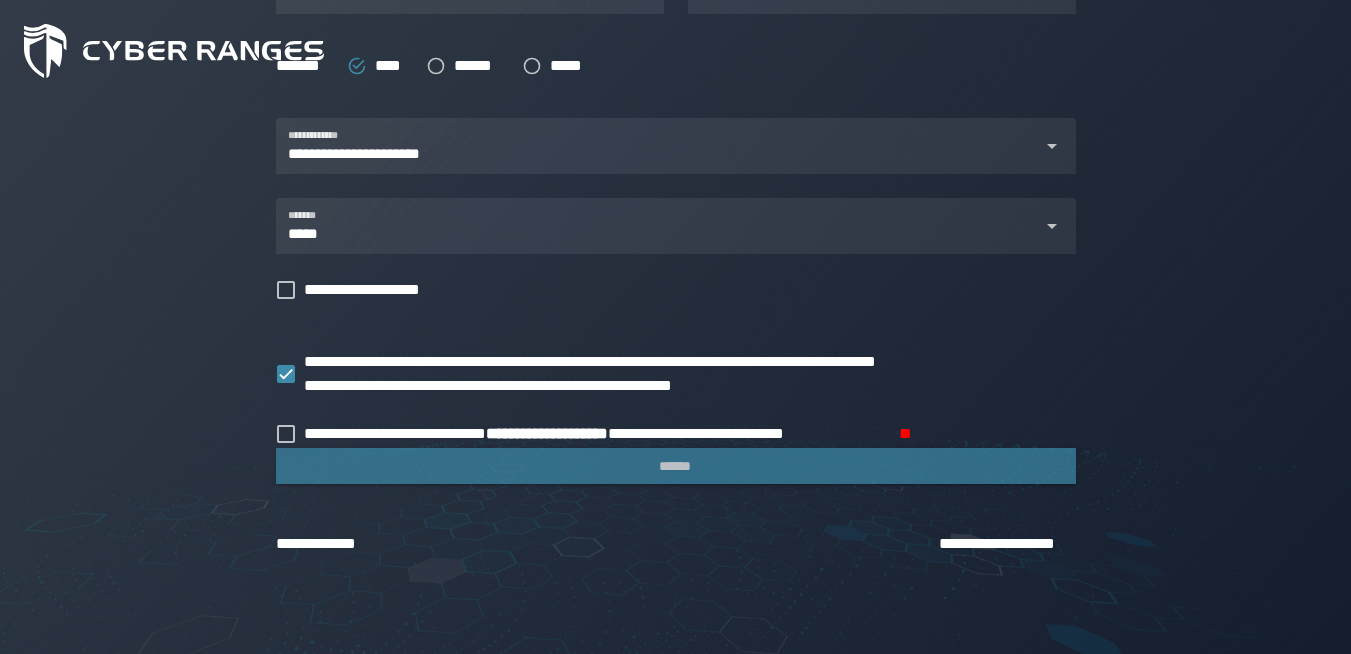 click on "**********" at bounding box center [676, 157] 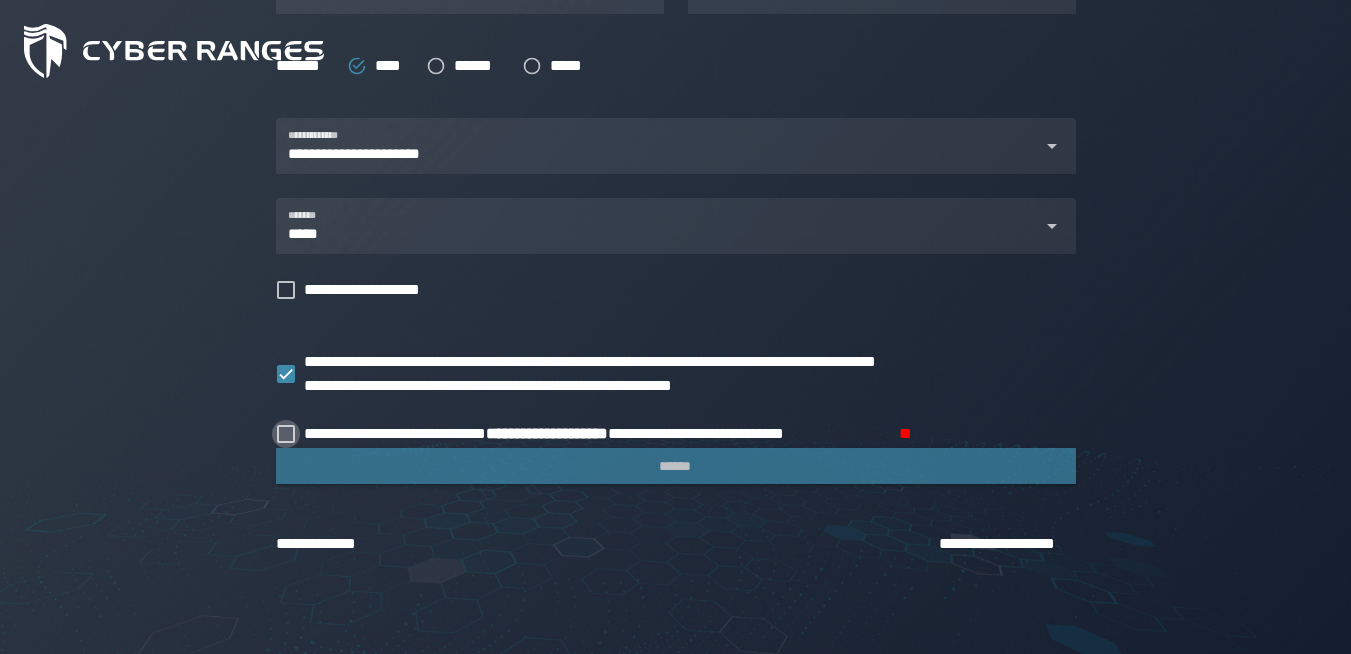 click on "**********" at bounding box center (597, 434) 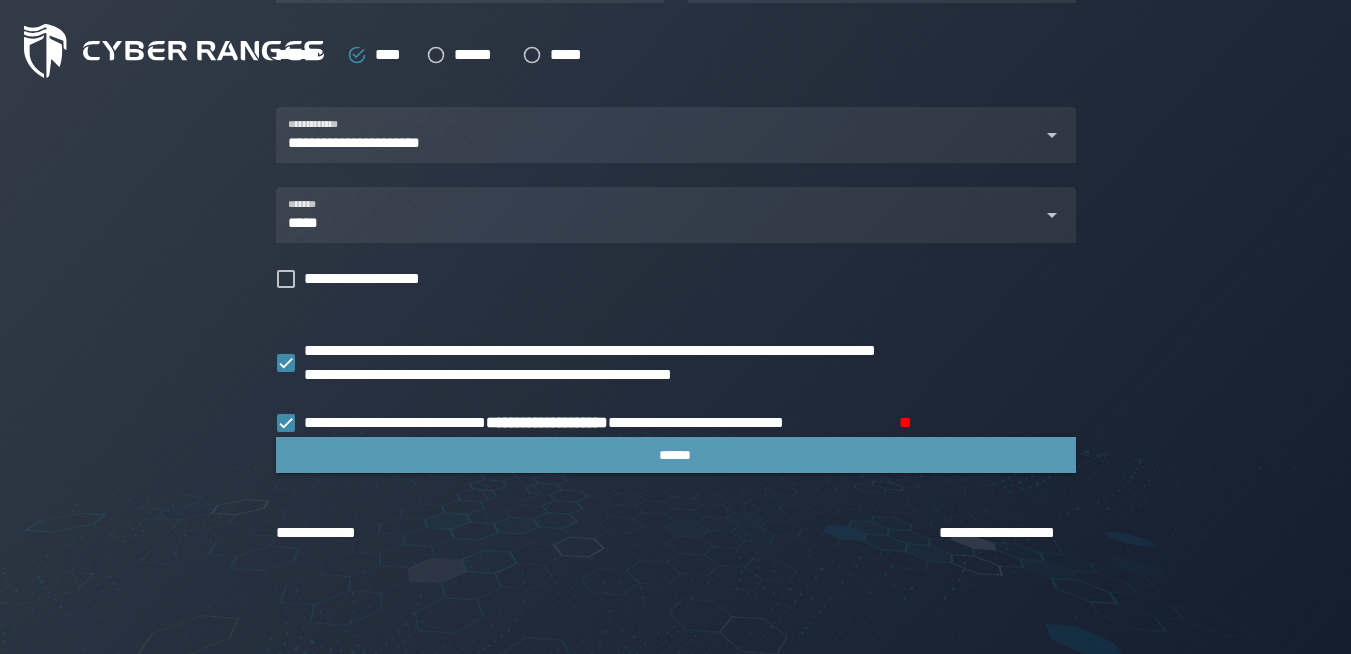 scroll, scrollTop: 597, scrollLeft: 0, axis: vertical 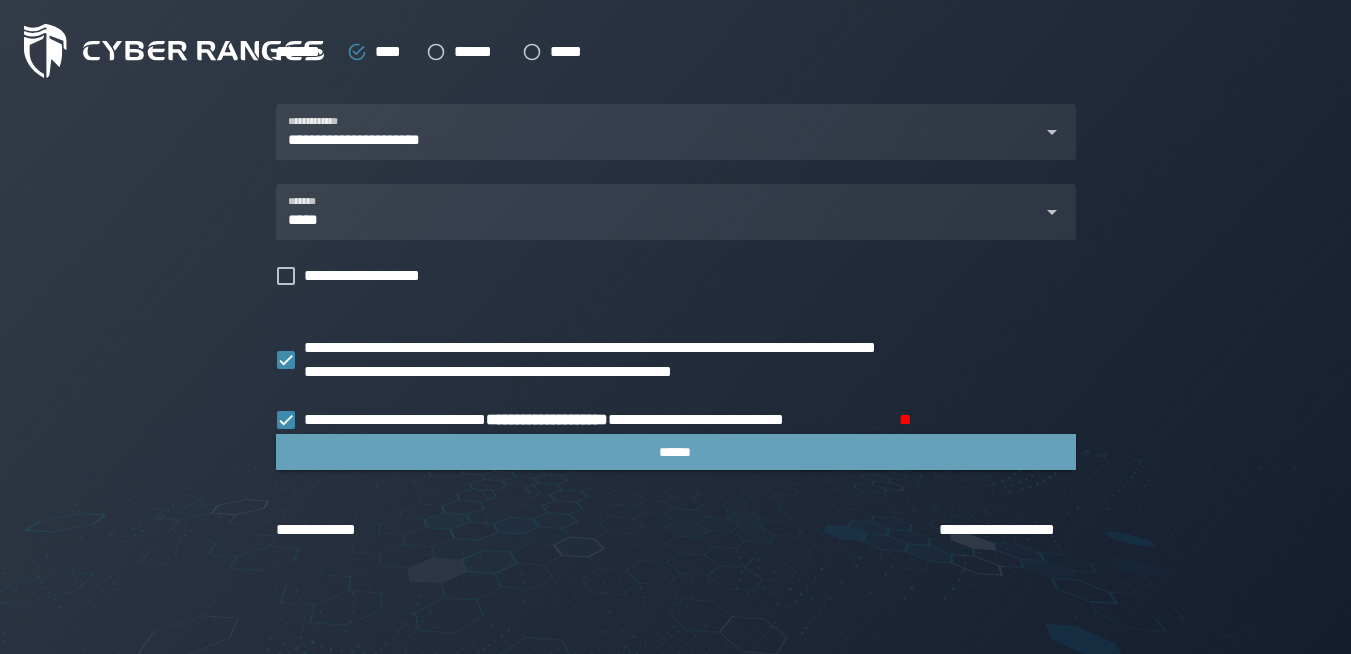 click on "******" at bounding box center (675, 452) 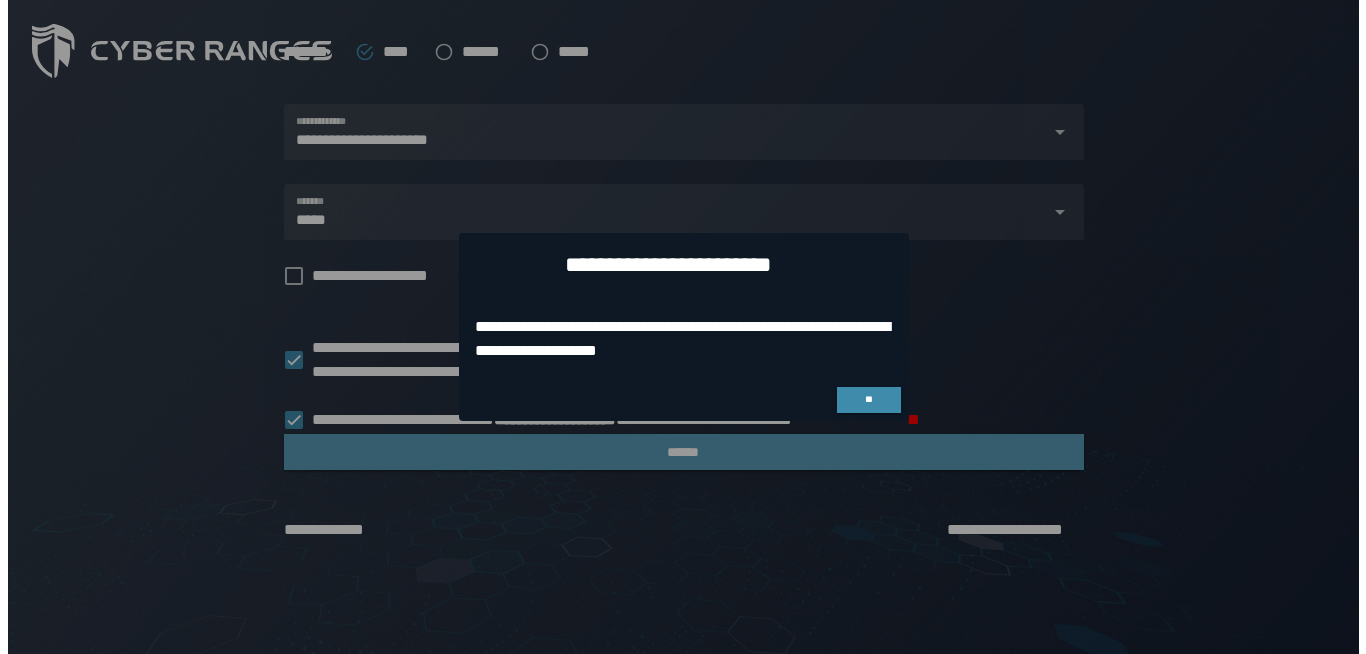 scroll, scrollTop: 0, scrollLeft: 0, axis: both 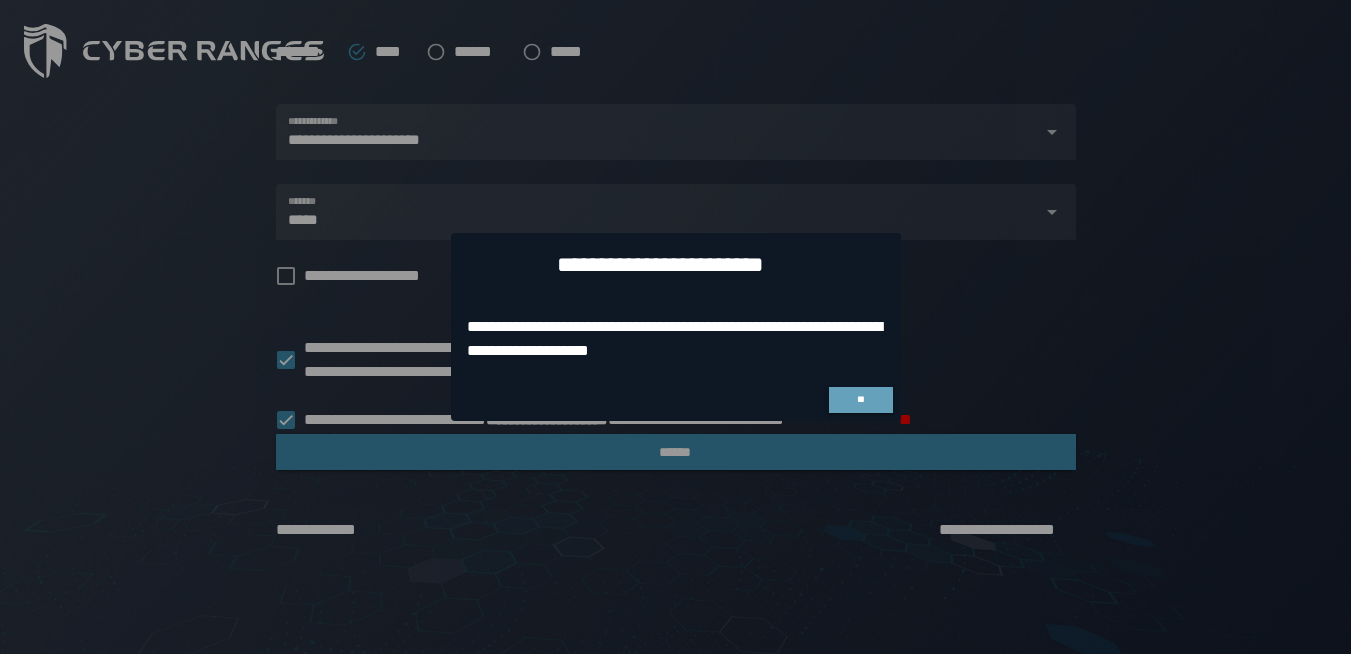 click on "**" at bounding box center [861, 400] 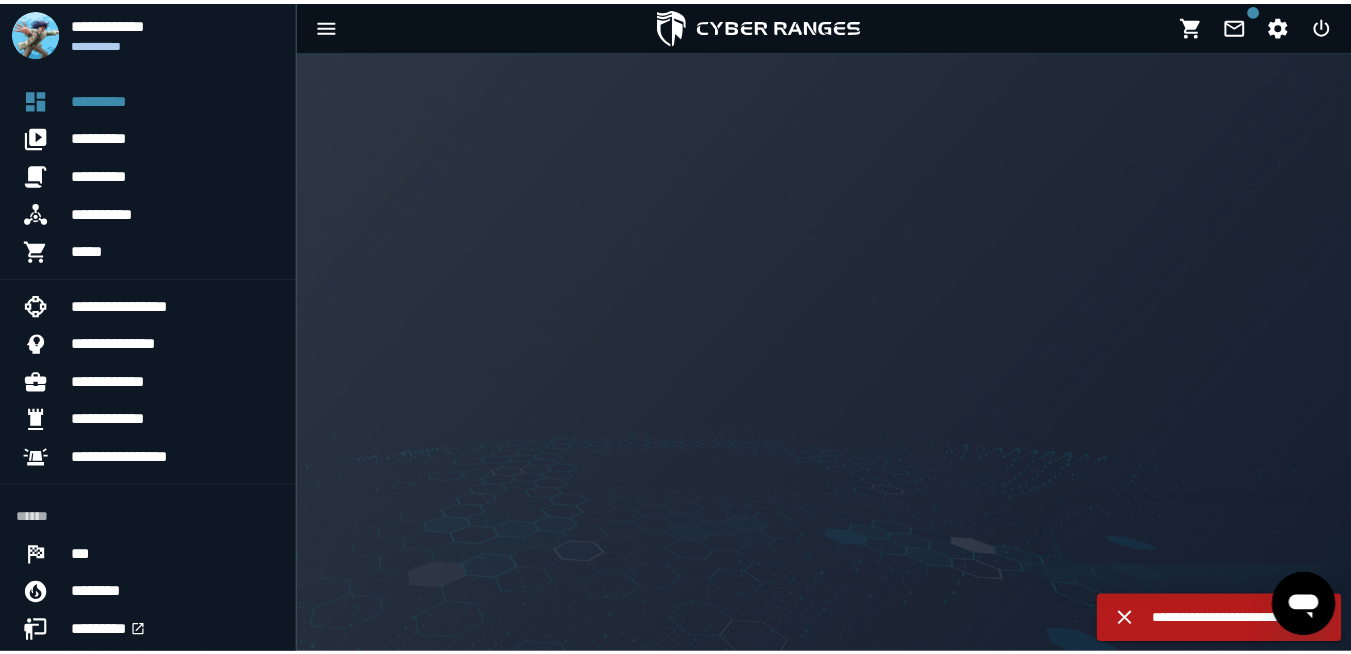 scroll, scrollTop: 0, scrollLeft: 0, axis: both 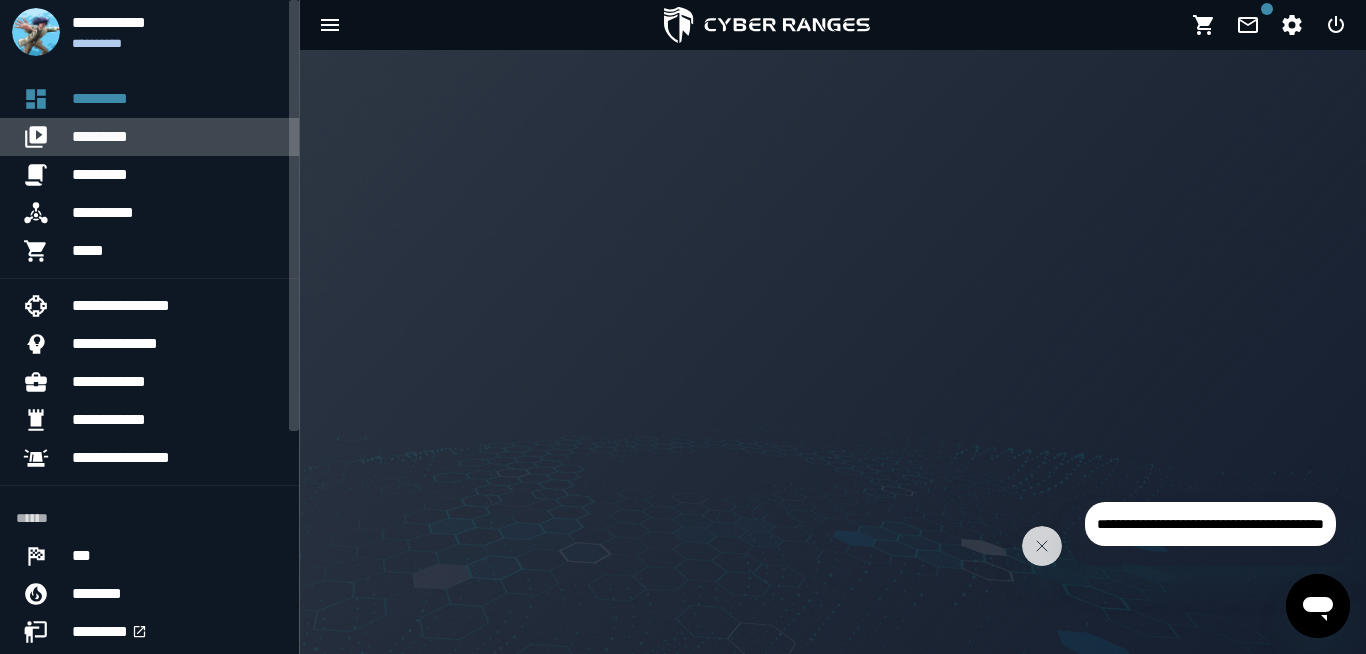 click on "*********" at bounding box center [177, 137] 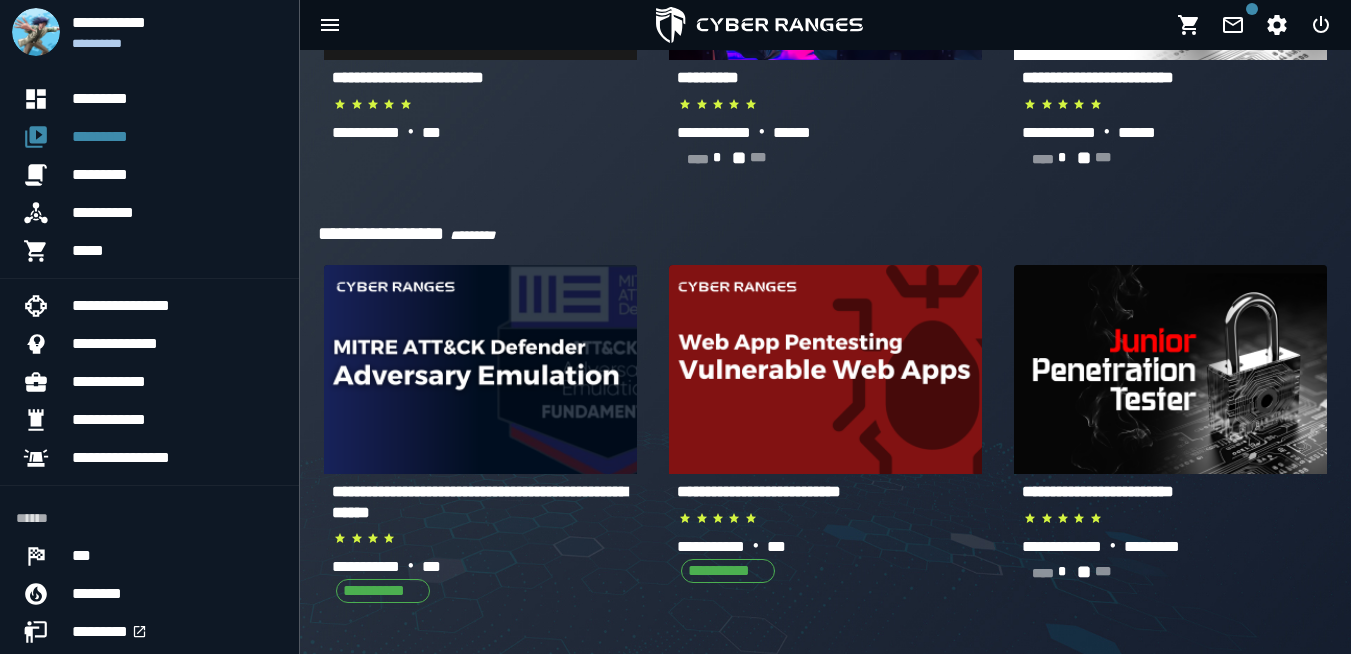 scroll, scrollTop: 0, scrollLeft: 0, axis: both 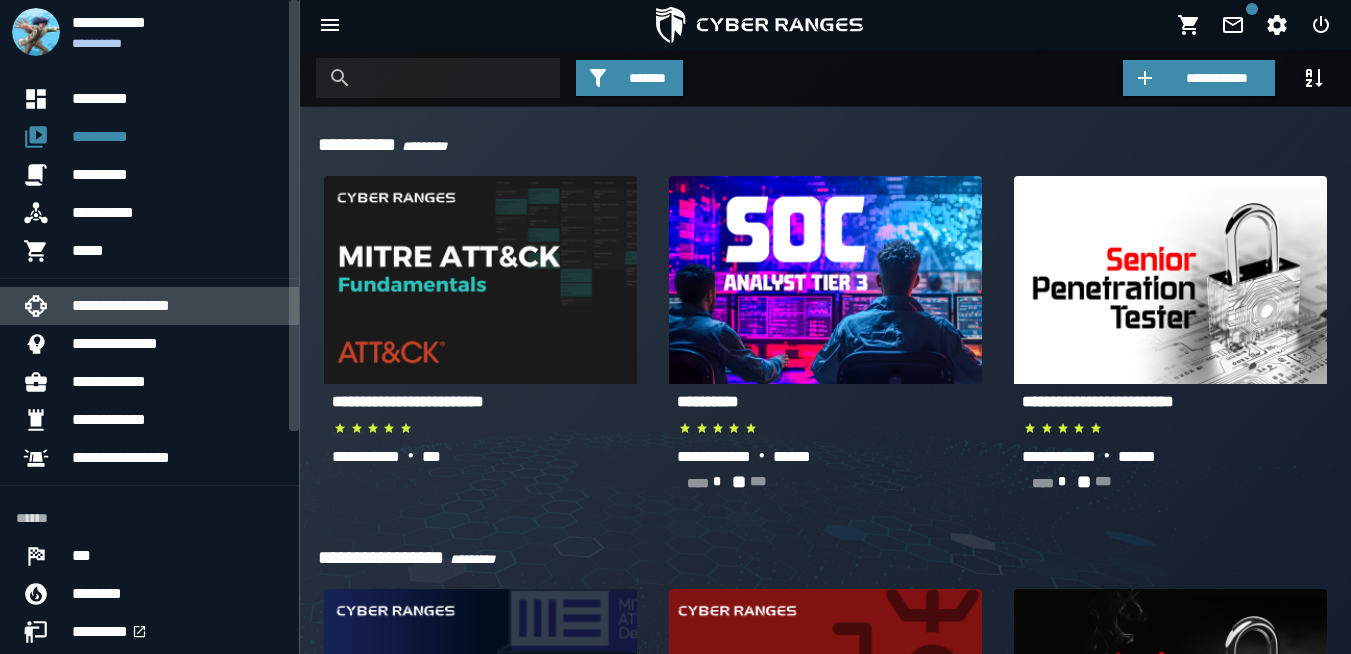click on "**********" at bounding box center [177, 306] 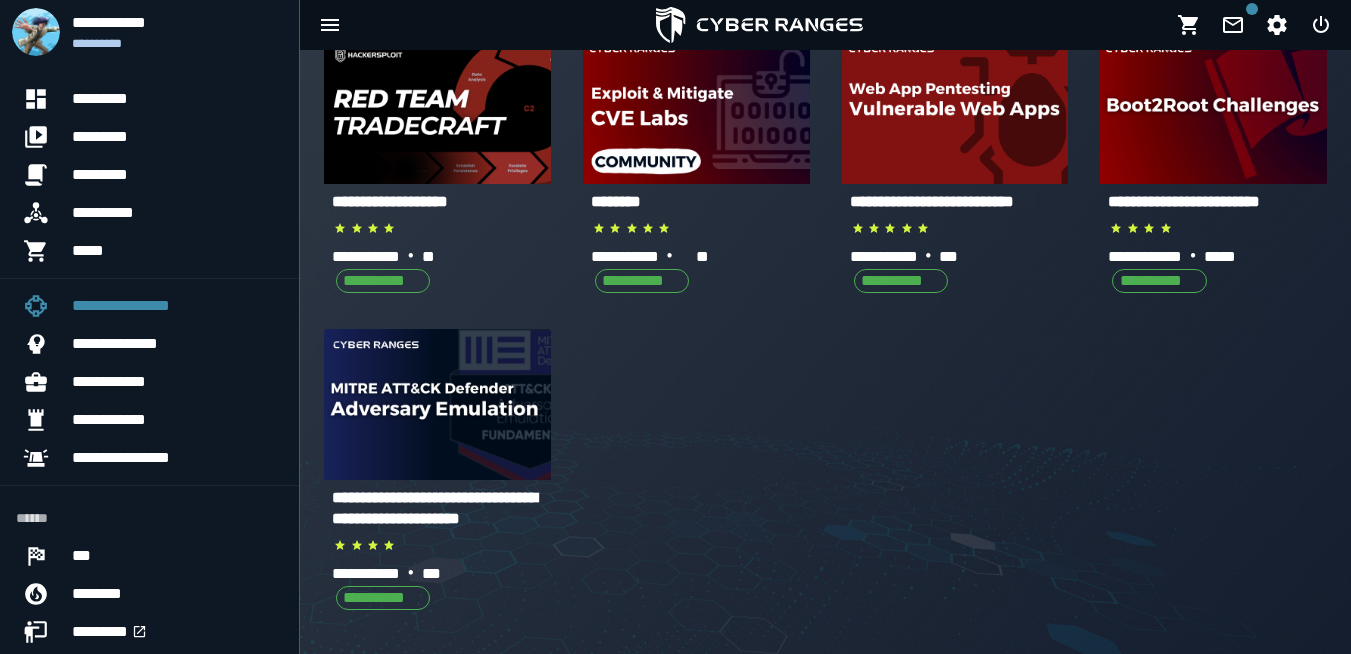 scroll, scrollTop: 0, scrollLeft: 0, axis: both 